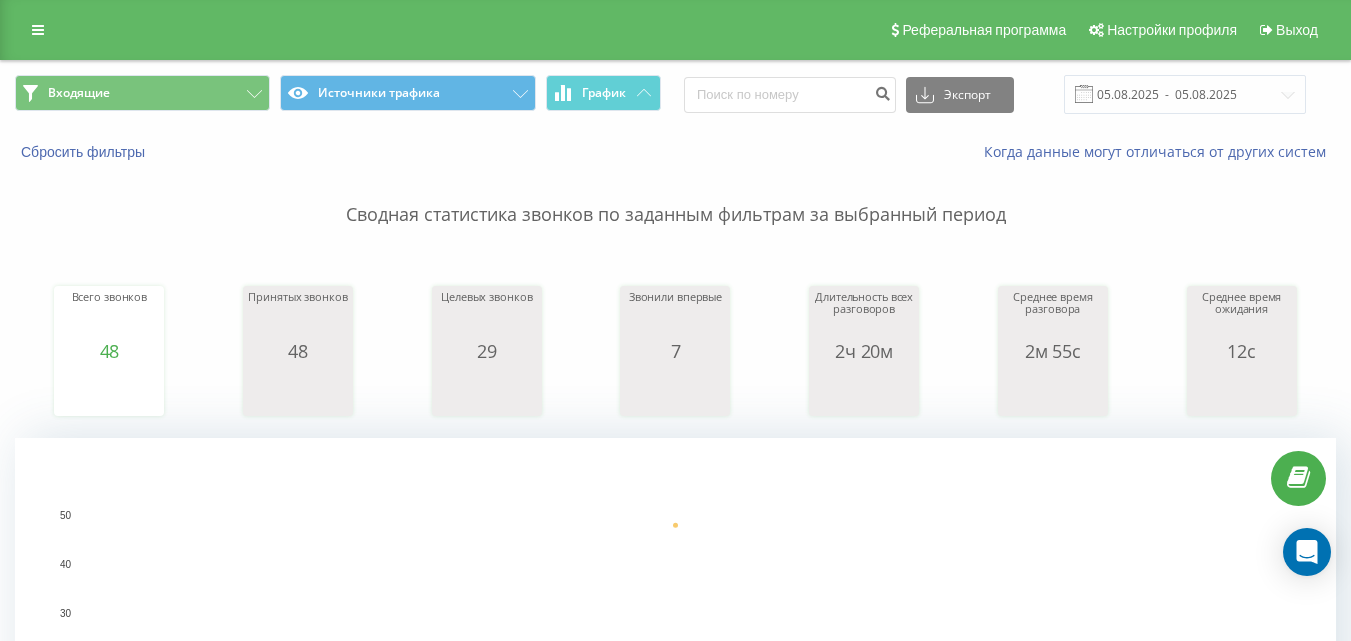 scroll, scrollTop: 0, scrollLeft: 0, axis: both 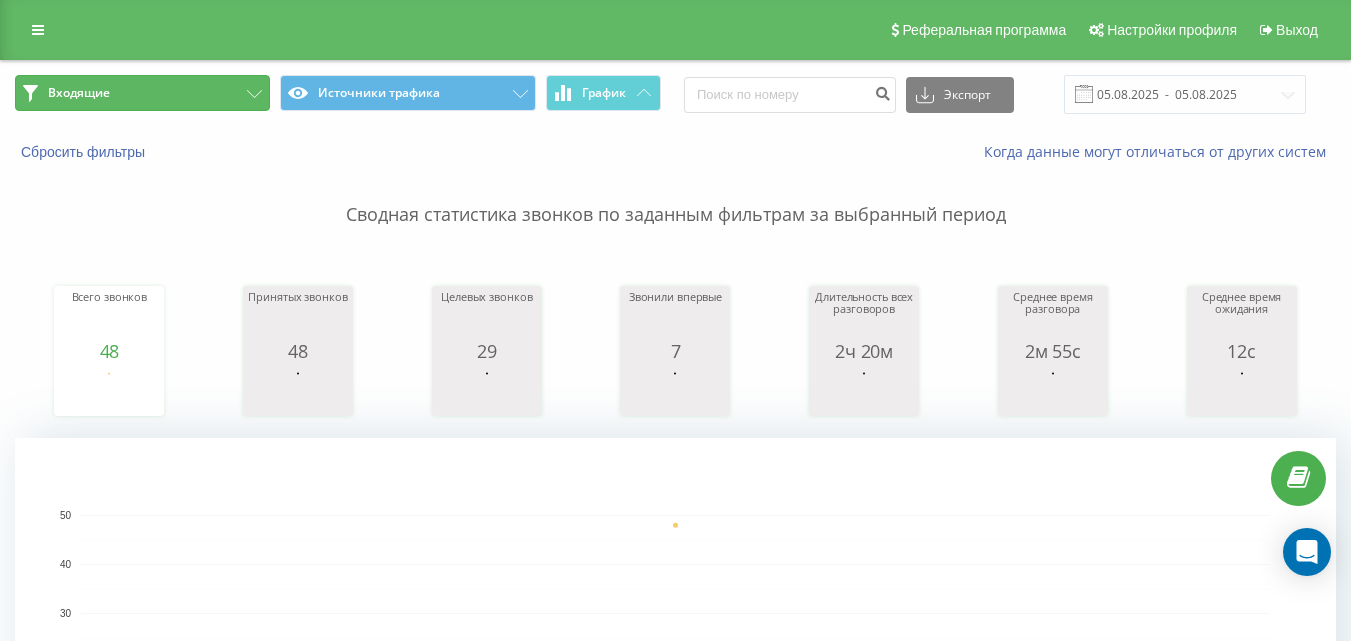 click on "Входящие" at bounding box center (142, 93) 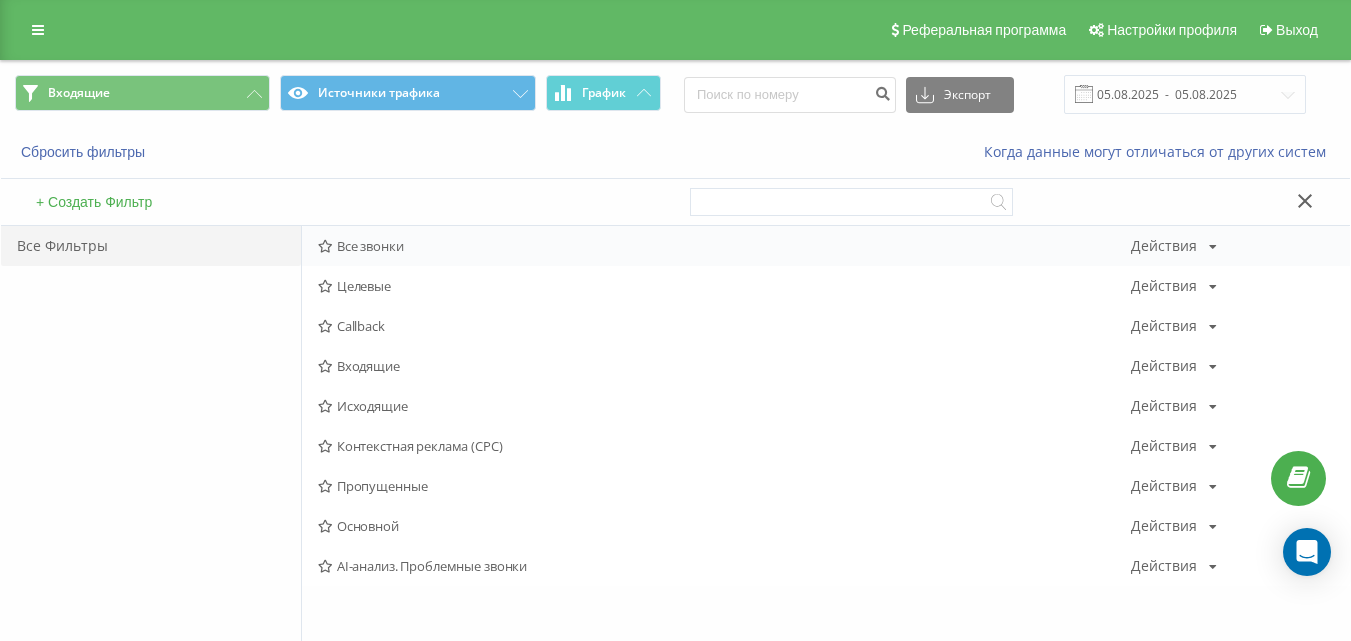 click on "Все звонки Действия Редактировать Копировать Удалить По умолчанию Поделиться" at bounding box center (826, 246) 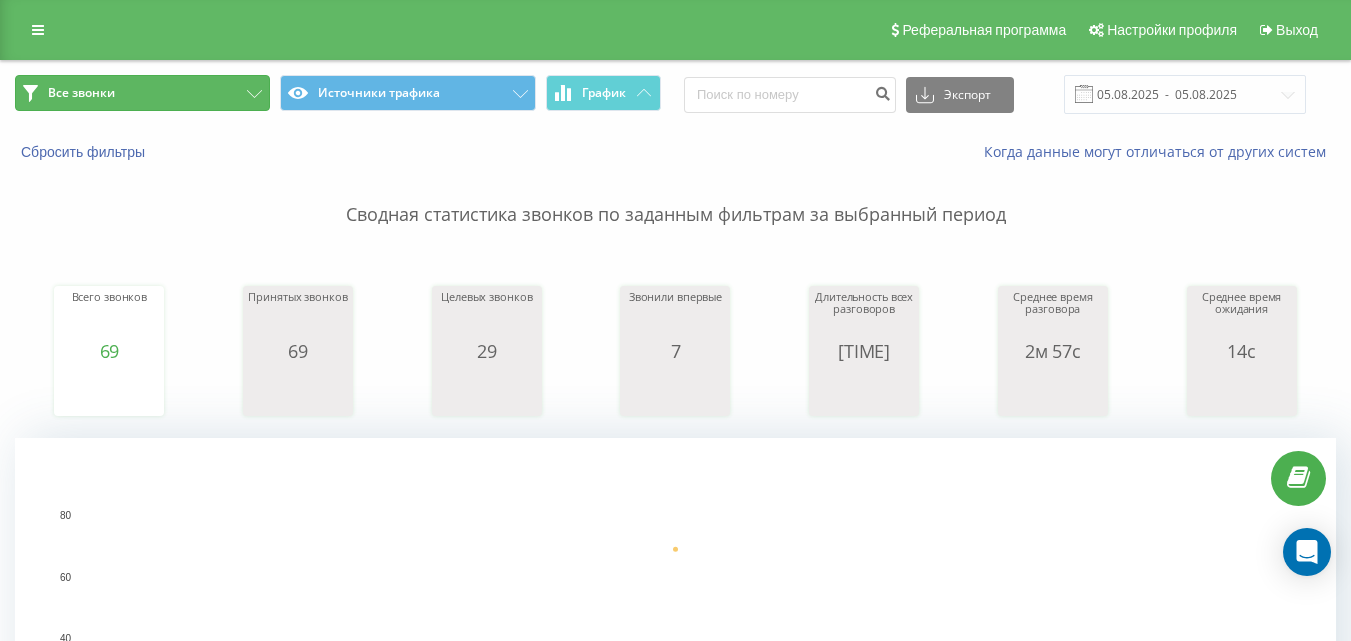 click on "Все звонки" at bounding box center (142, 93) 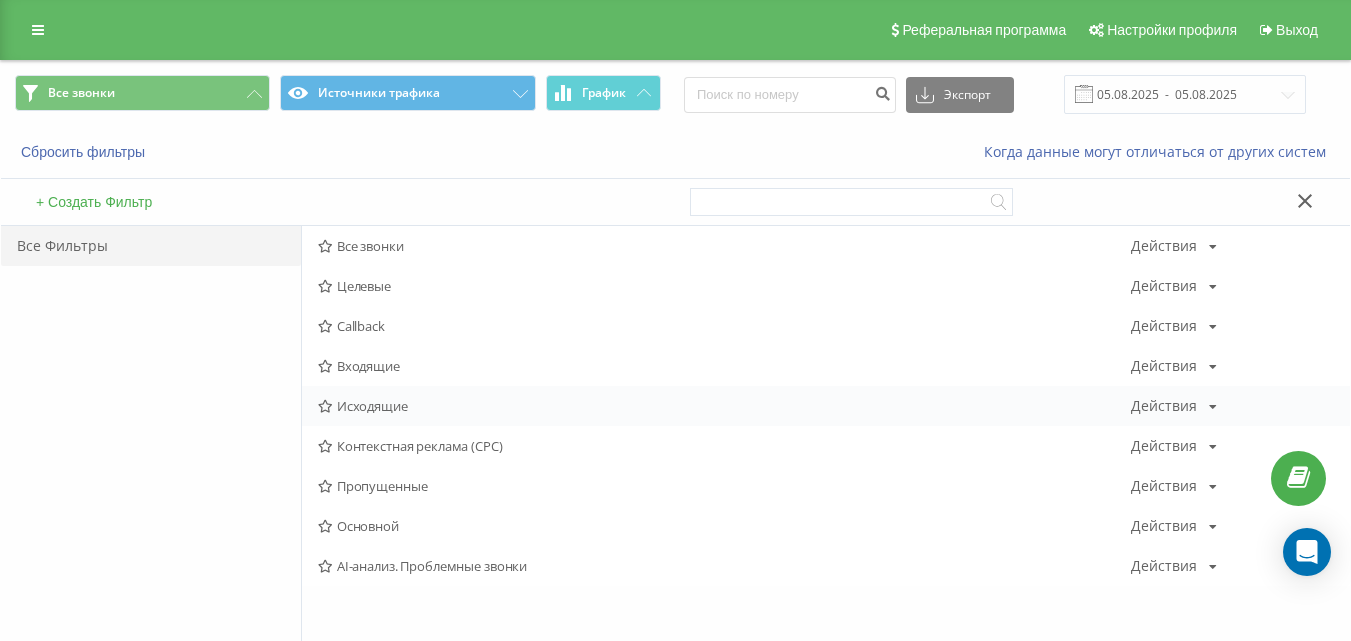 click on "Исходящие" at bounding box center (724, 406) 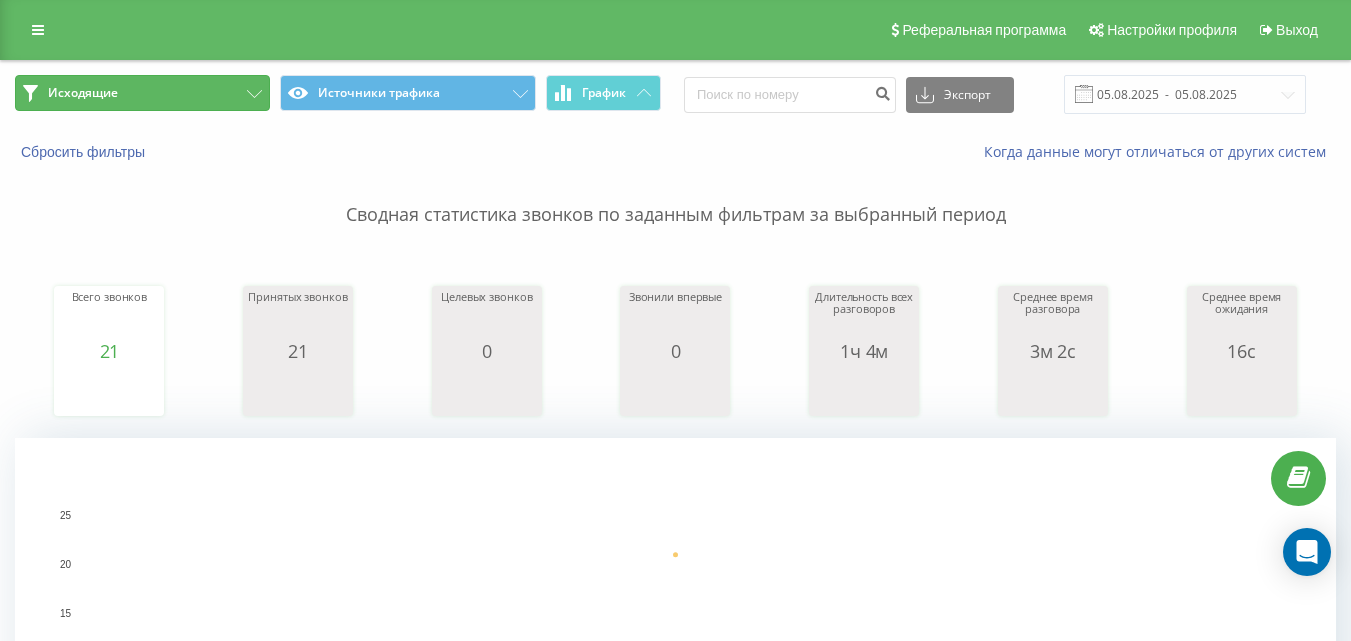 click on "Исходящие" at bounding box center [142, 93] 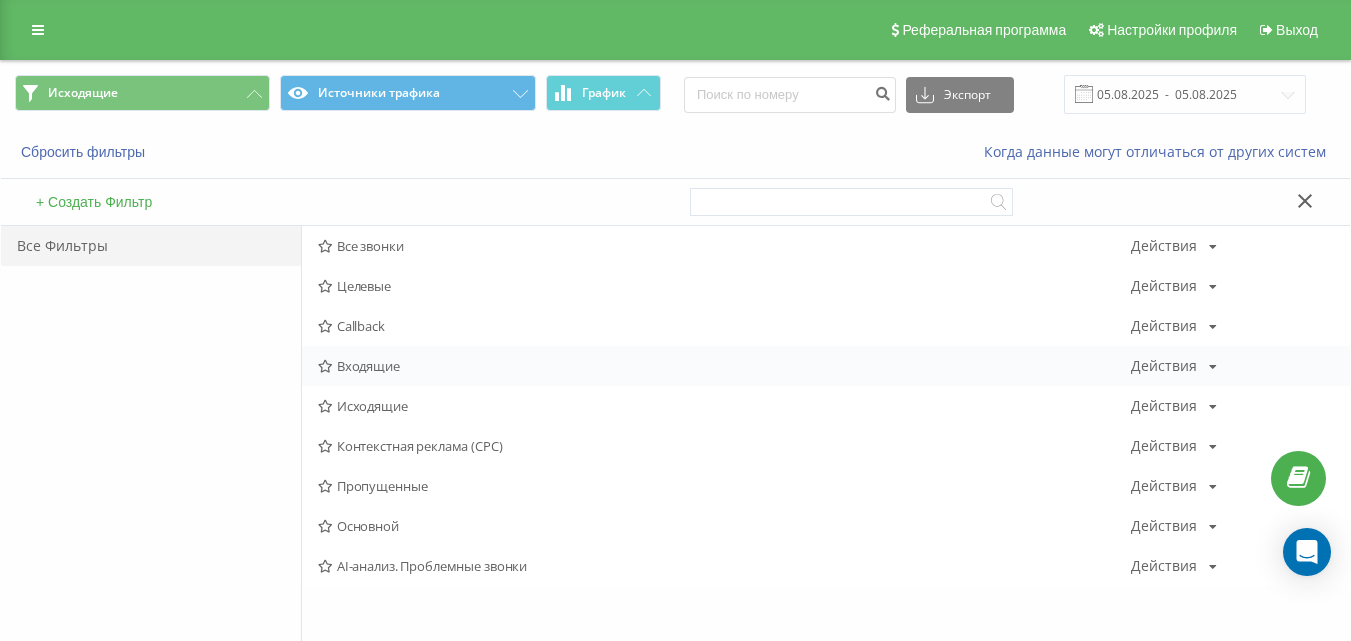 click on "Входящие" at bounding box center (724, 366) 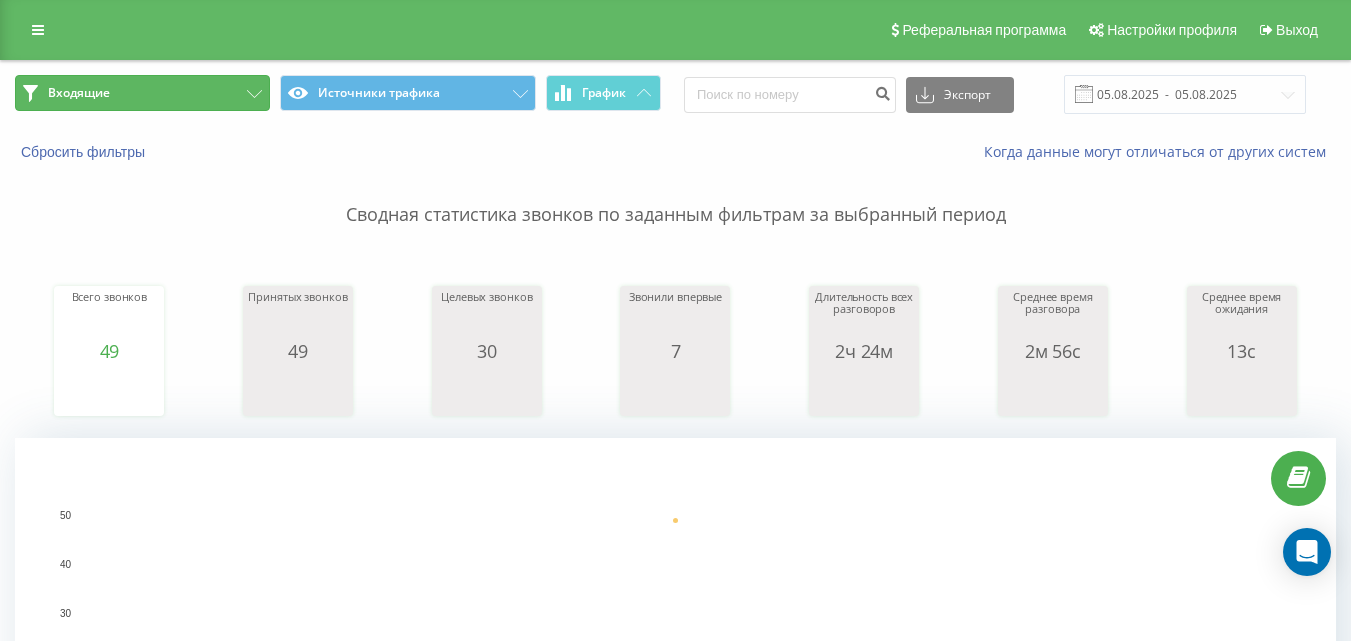 click 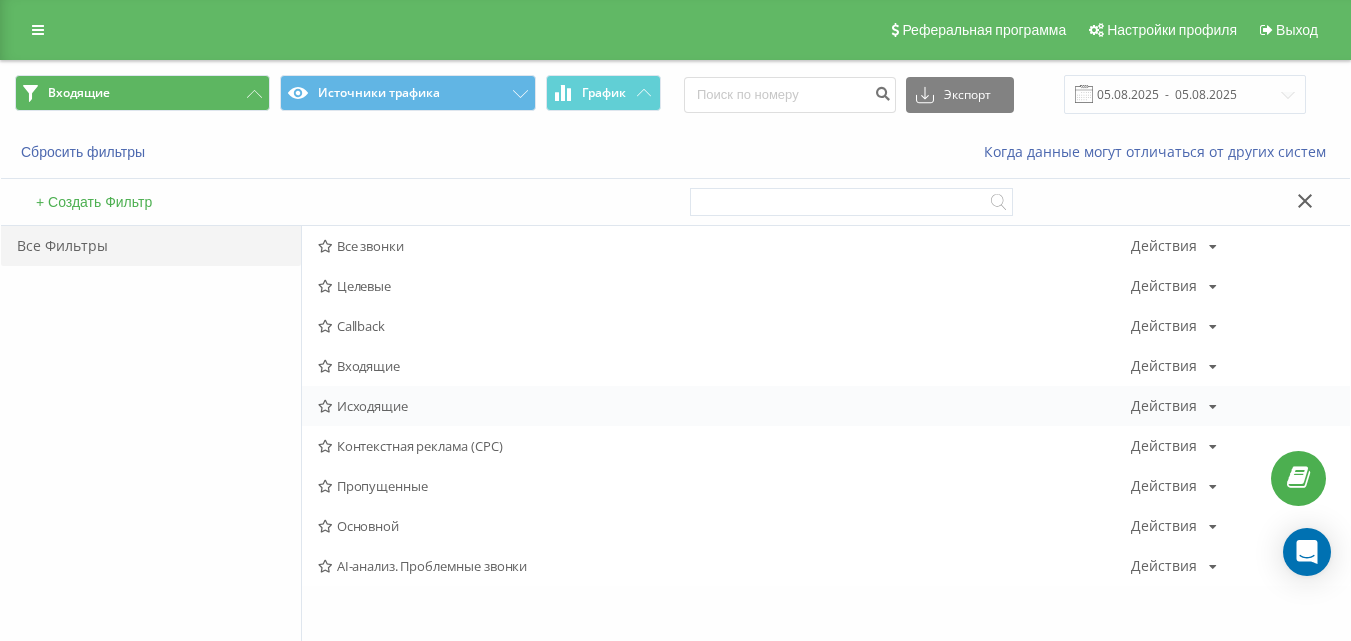 click on "Исходящие" at bounding box center (724, 406) 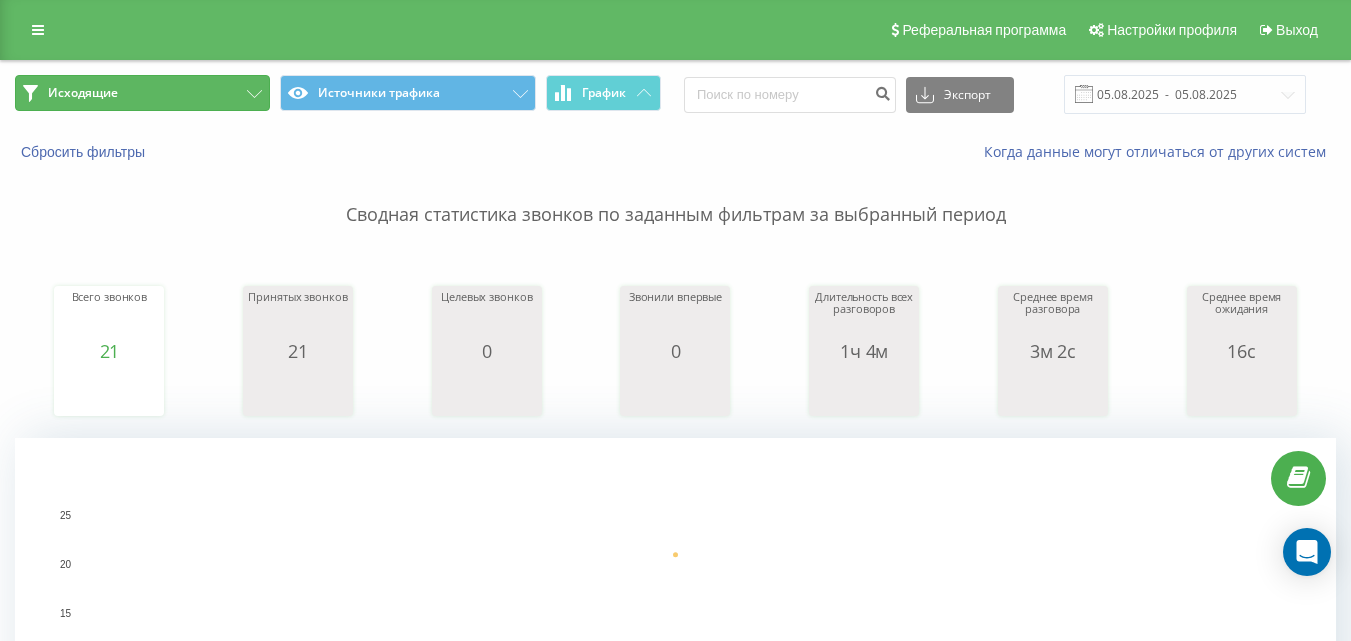 click on "Исходящие" at bounding box center (142, 93) 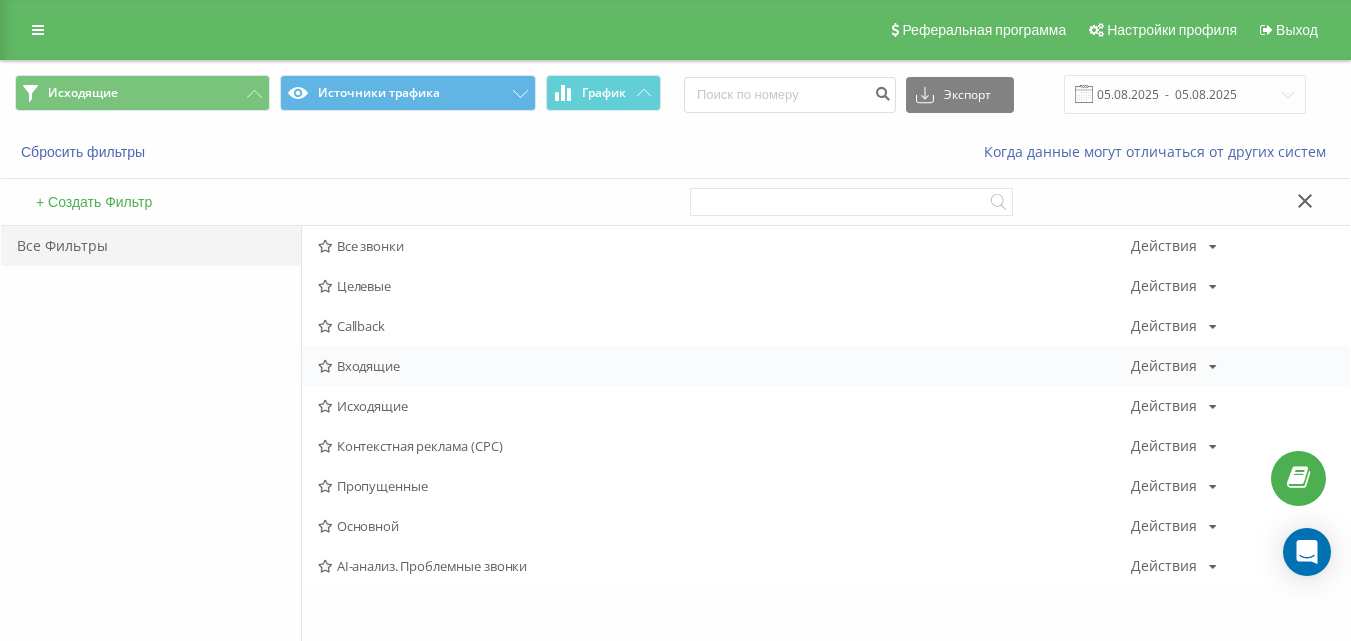 click on "Входящие Действия Редактировать Копировать Удалить По умолчанию Поделиться" at bounding box center (826, 366) 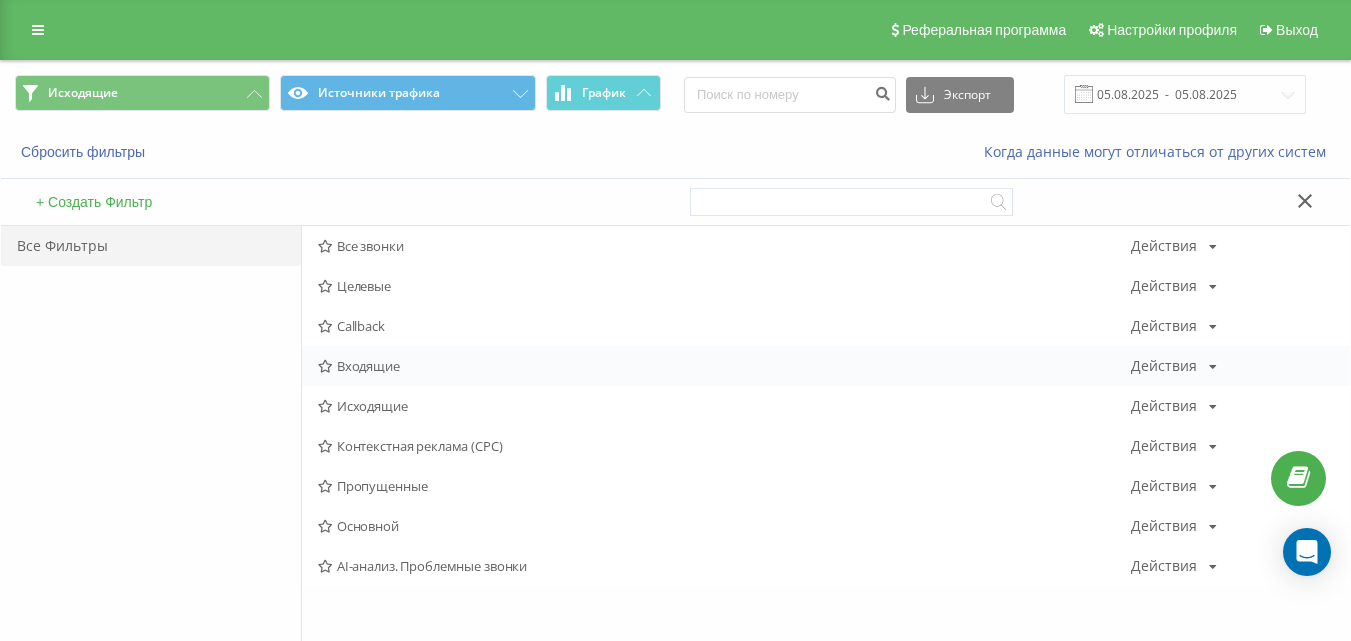 click on "Входящие" at bounding box center [724, 366] 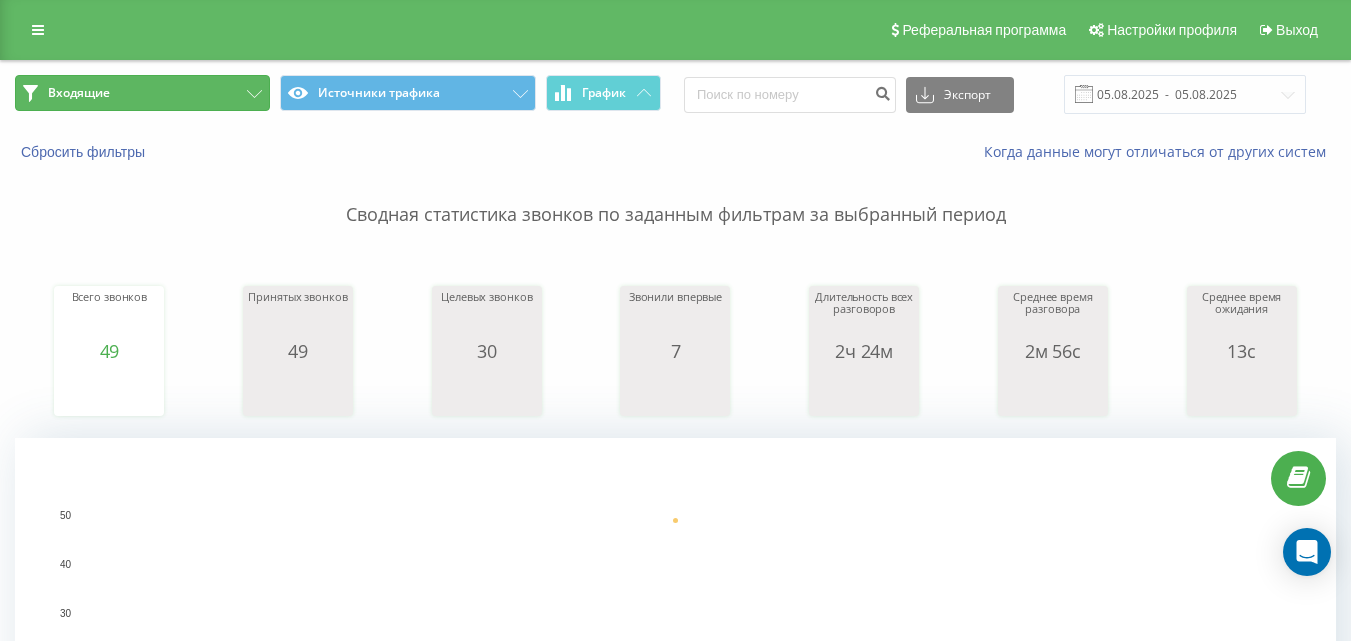 click on "Входящие" at bounding box center [142, 93] 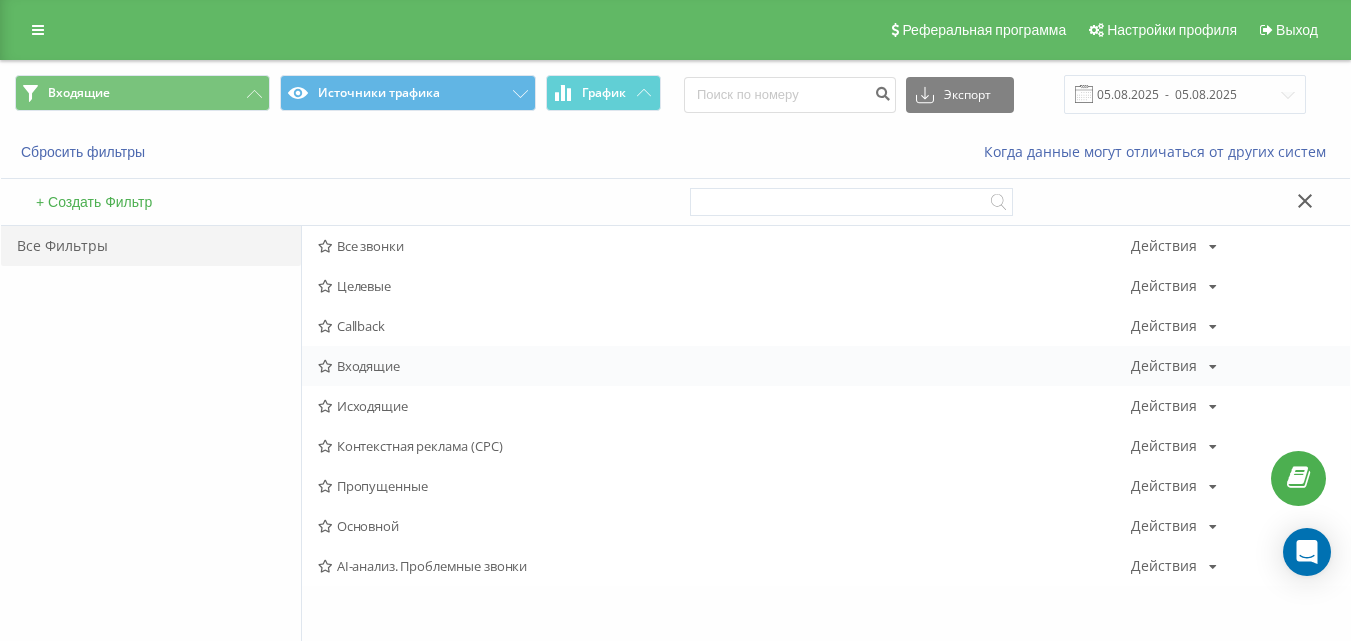 click on "Входящие" at bounding box center (724, 366) 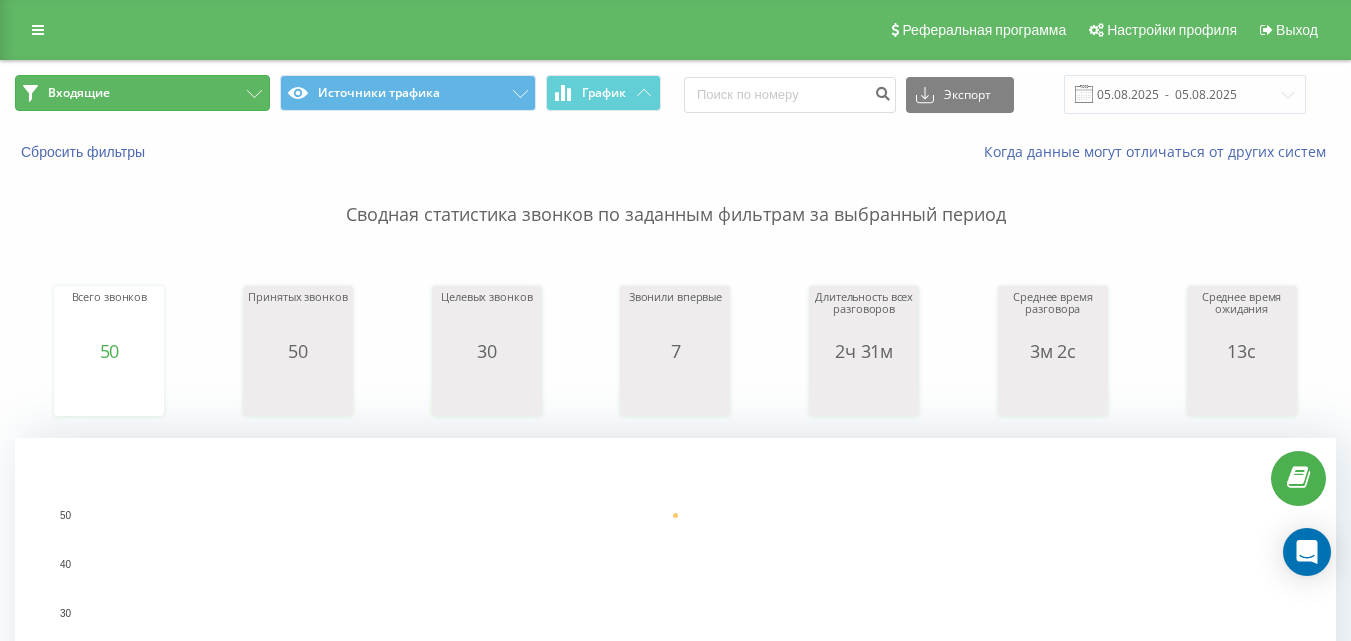 click on "Входящие" at bounding box center (142, 93) 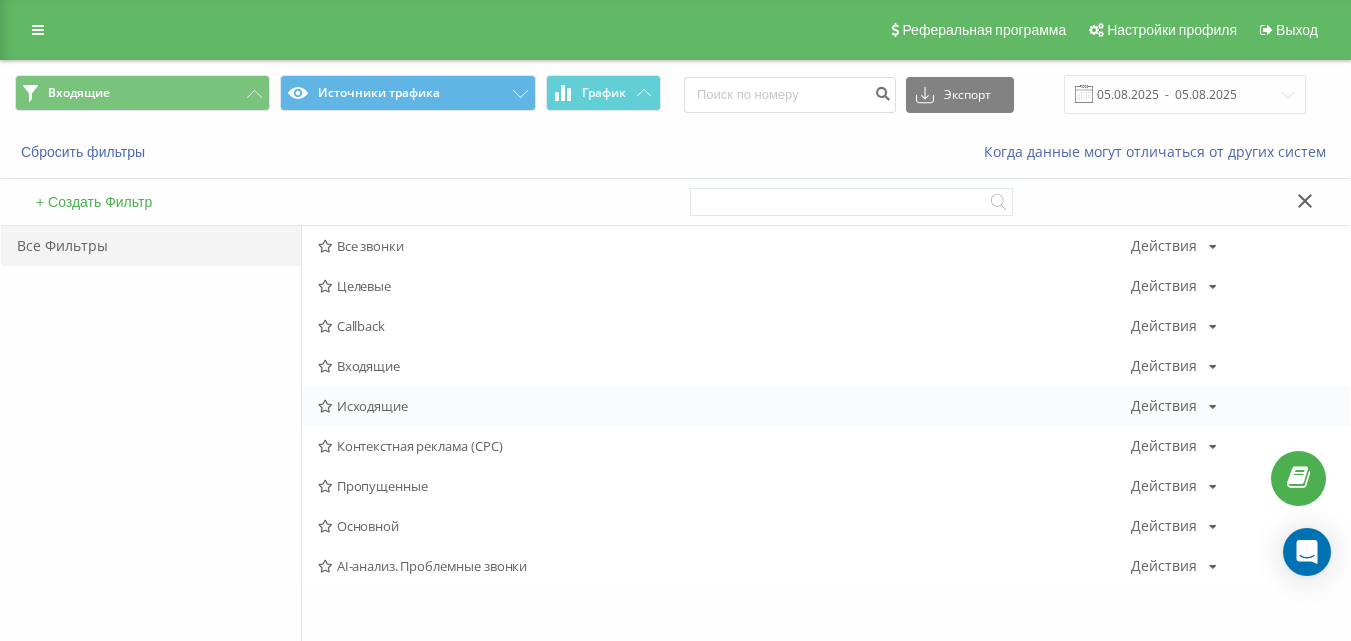 click on "Исходящие" at bounding box center (724, 406) 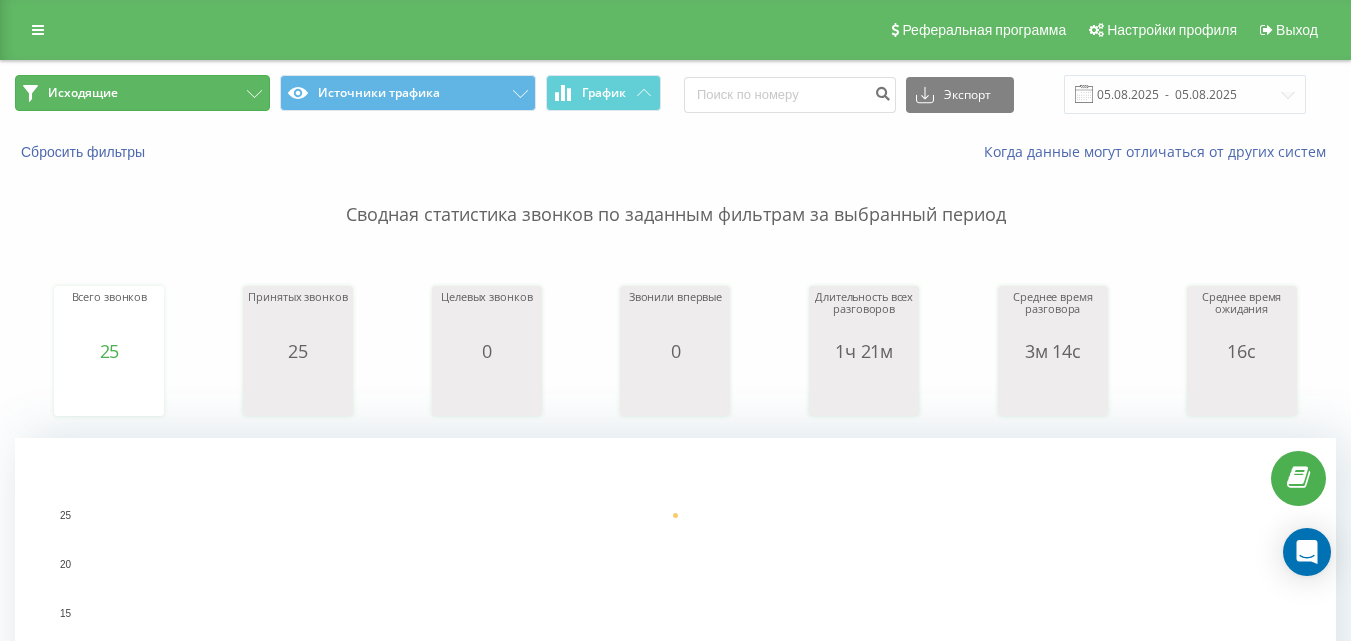 click on "Исходящие" at bounding box center [142, 93] 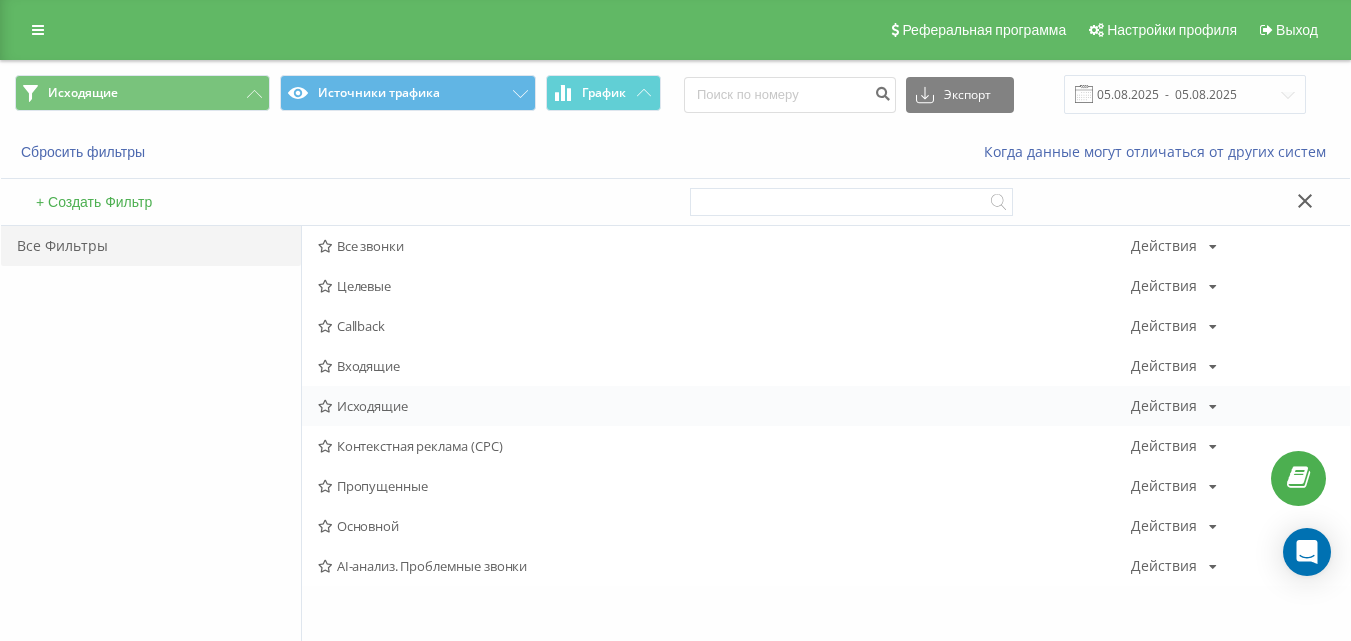 click on "Исходящие" at bounding box center (724, 406) 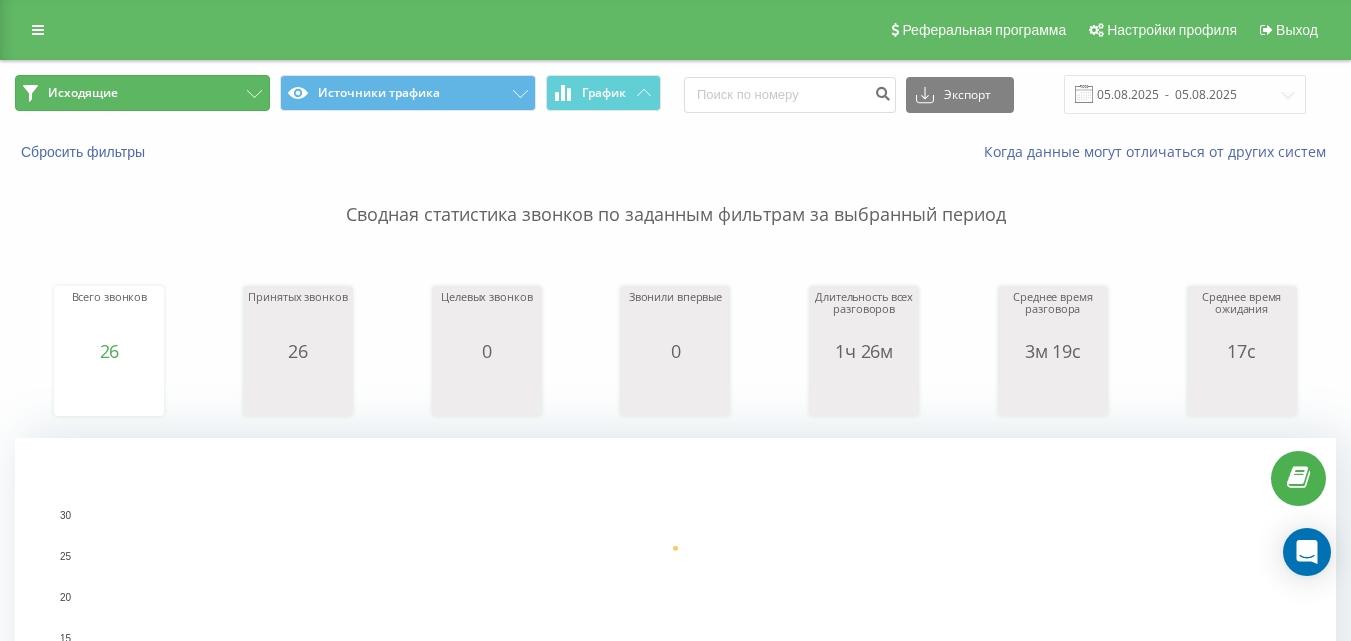 click on "Исходящие" at bounding box center [142, 93] 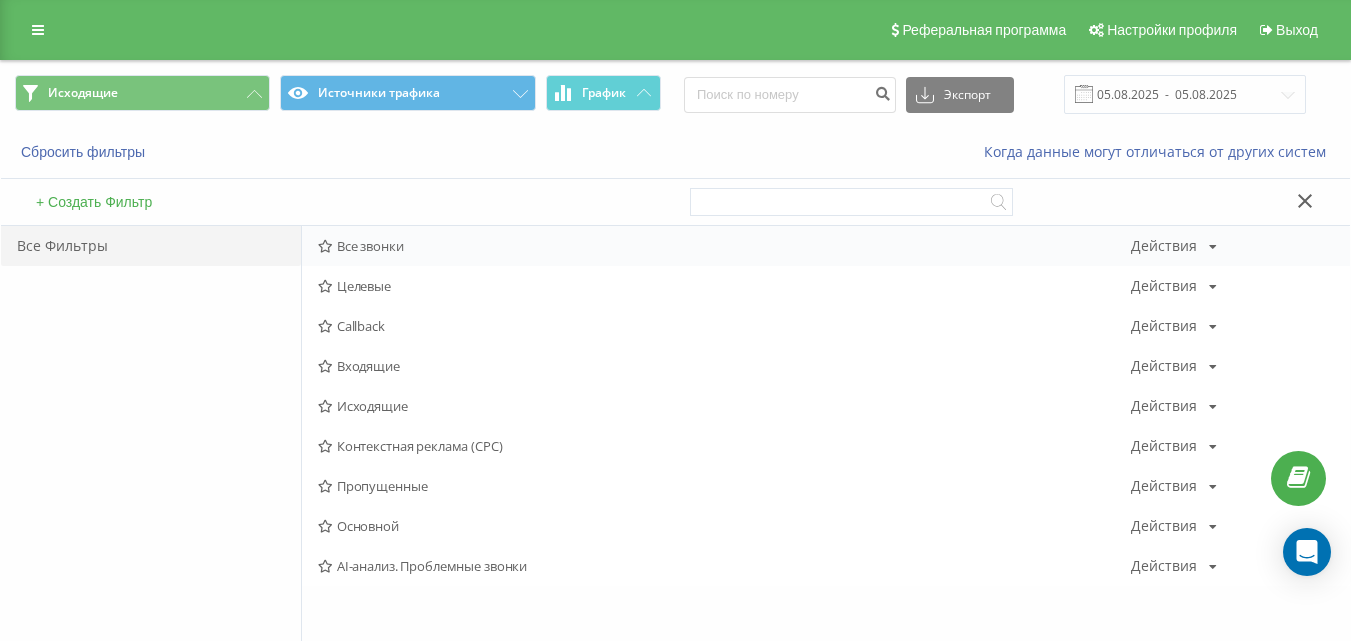 click on "Все звонки" at bounding box center (724, 246) 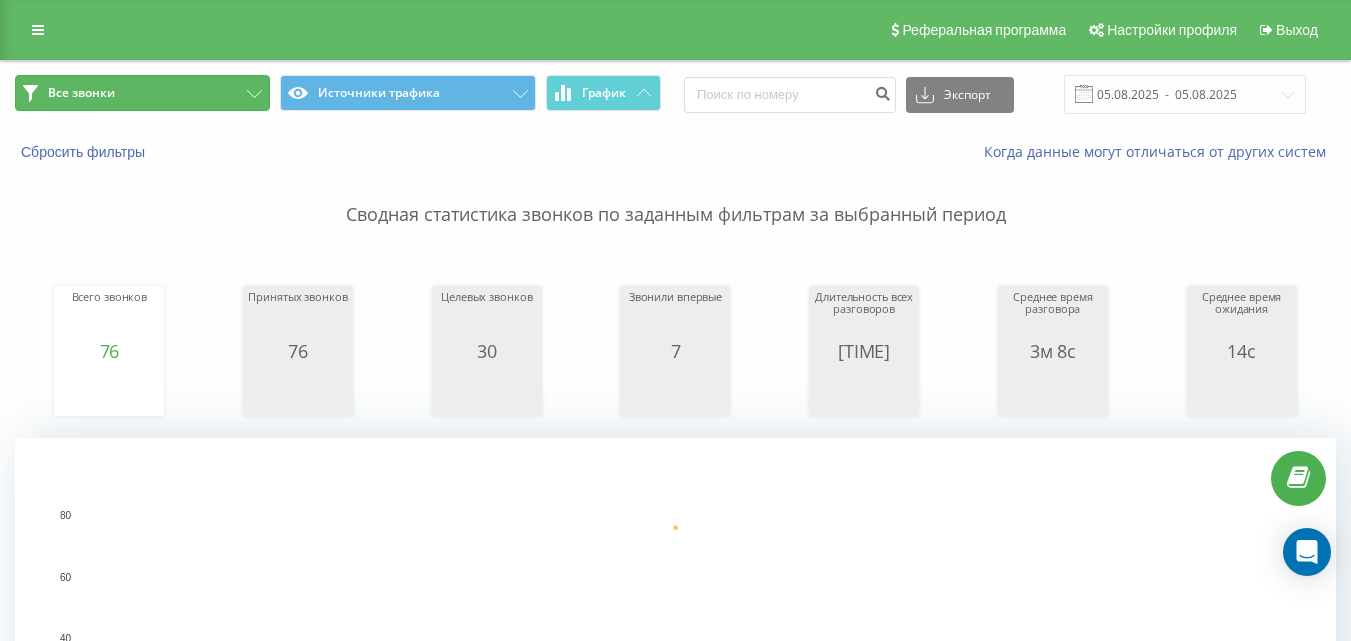 drag, startPoint x: 203, startPoint y: 93, endPoint x: 209, endPoint y: 151, distance: 58.30952 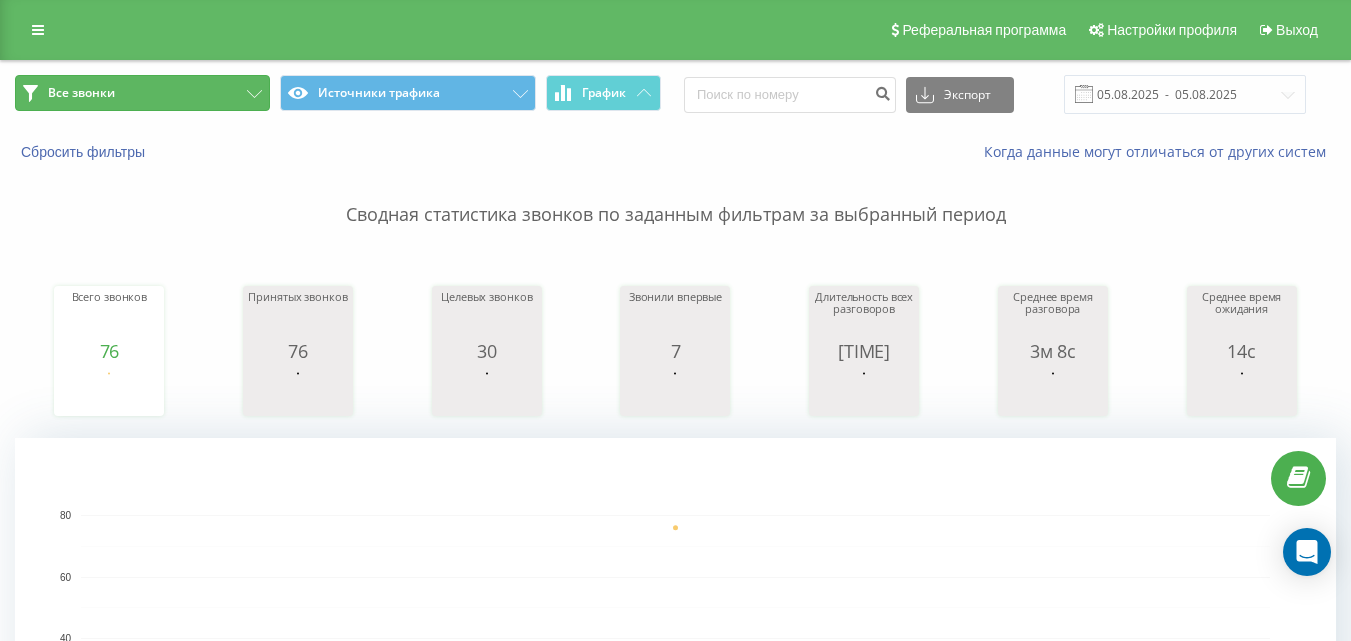 click on "Все звонки" at bounding box center (142, 93) 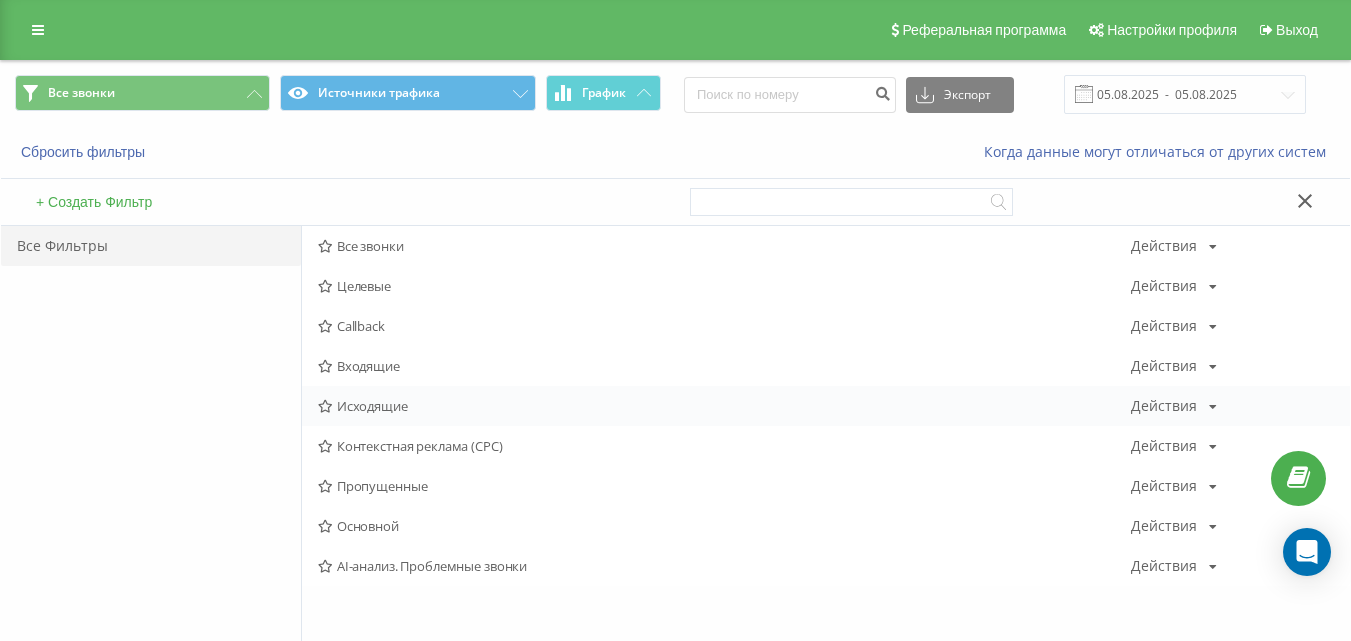 click on "Исходящие" at bounding box center [724, 406] 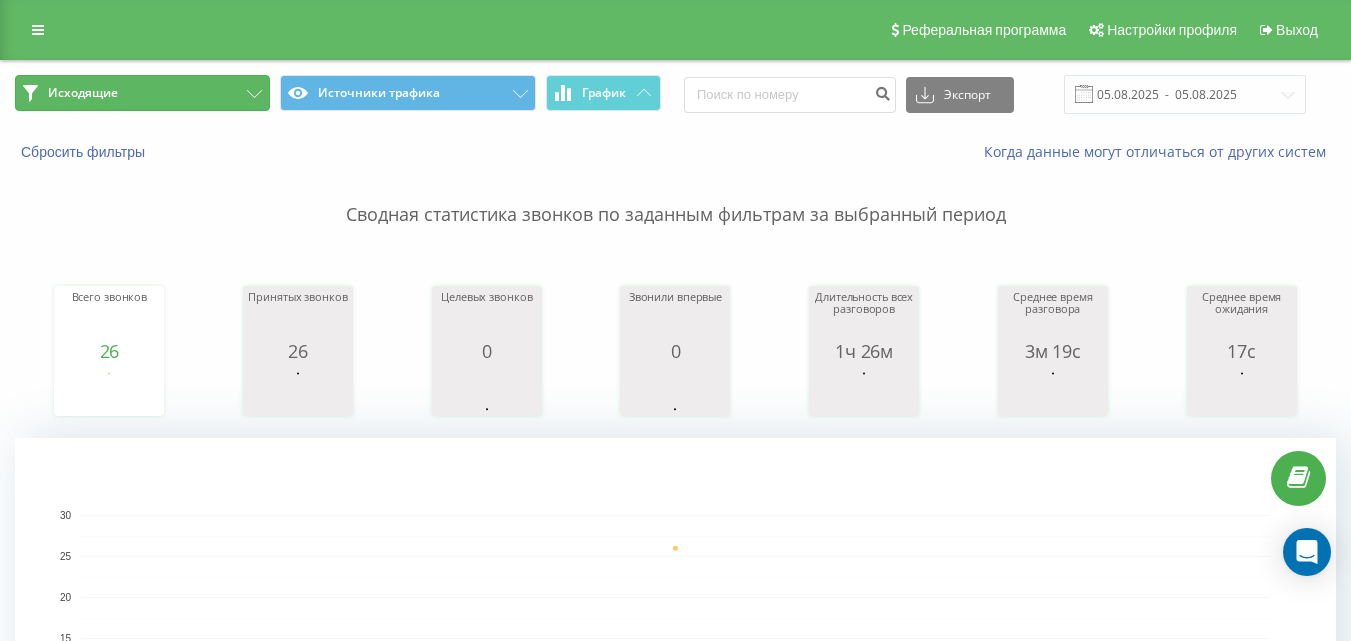 click on "Исходящие" at bounding box center (142, 93) 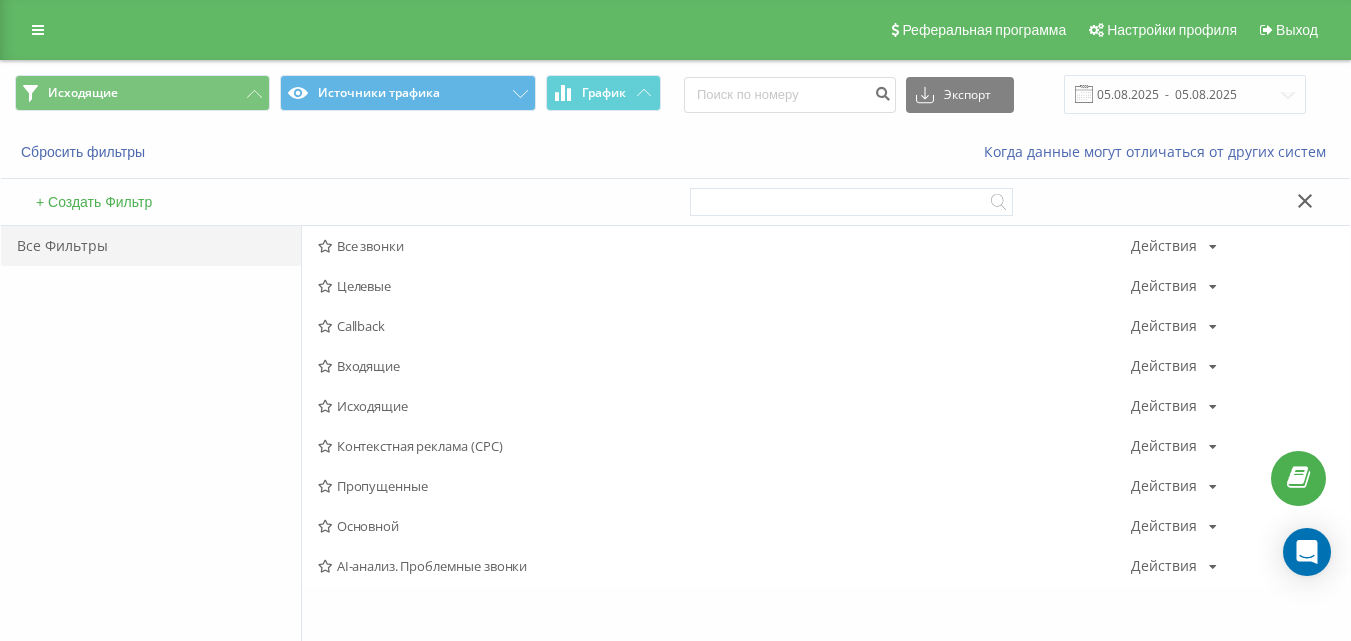 drag, startPoint x: 375, startPoint y: 398, endPoint x: 463, endPoint y: 255, distance: 167.90771 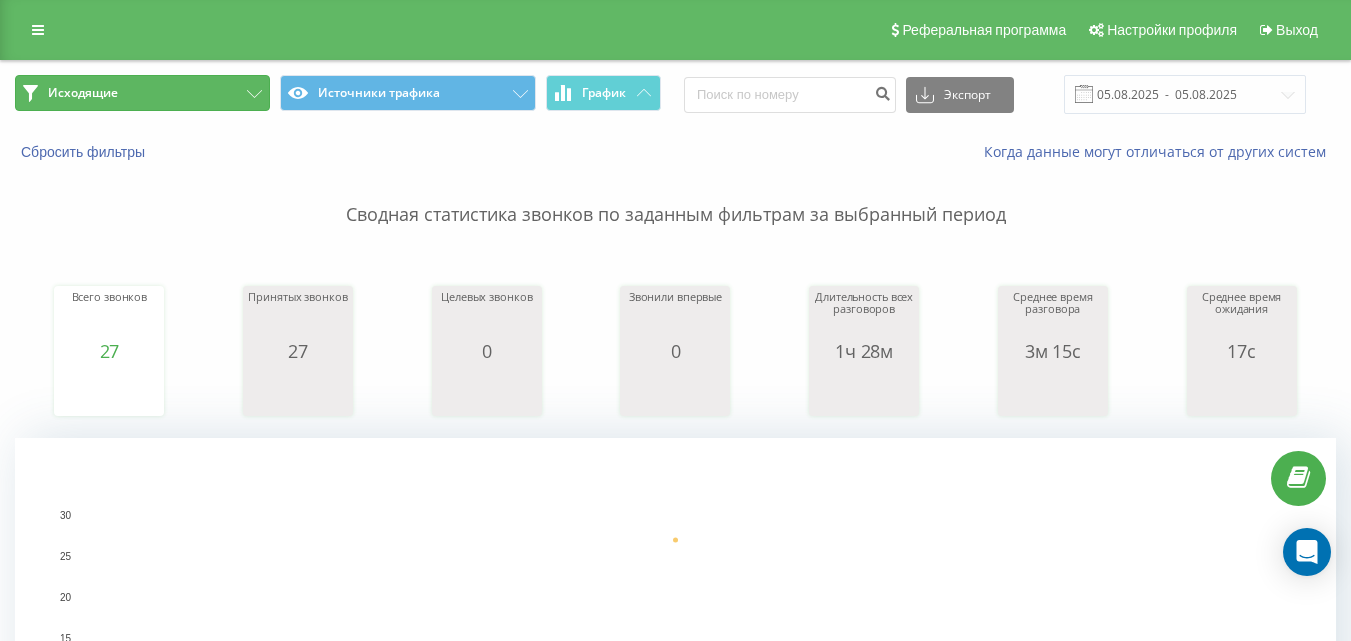 click on "Исходящие" at bounding box center [142, 93] 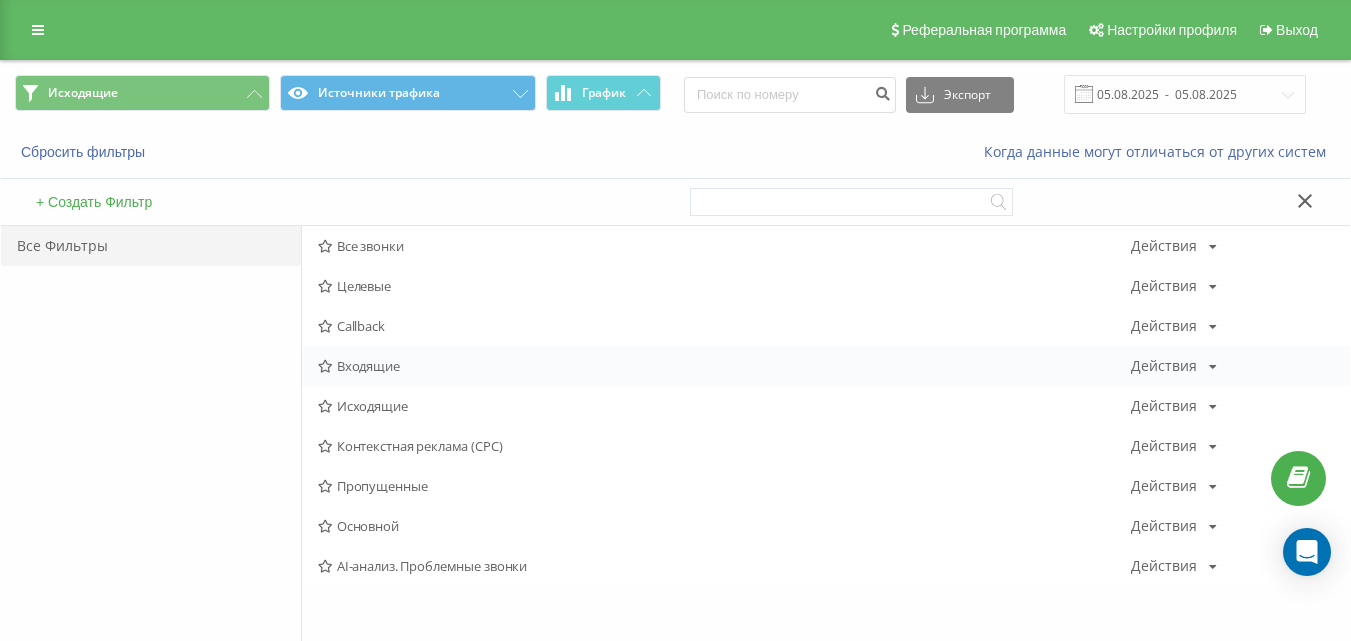 click on "Входящие Действия Редактировать Копировать Удалить По умолчанию Поделиться" at bounding box center (826, 366) 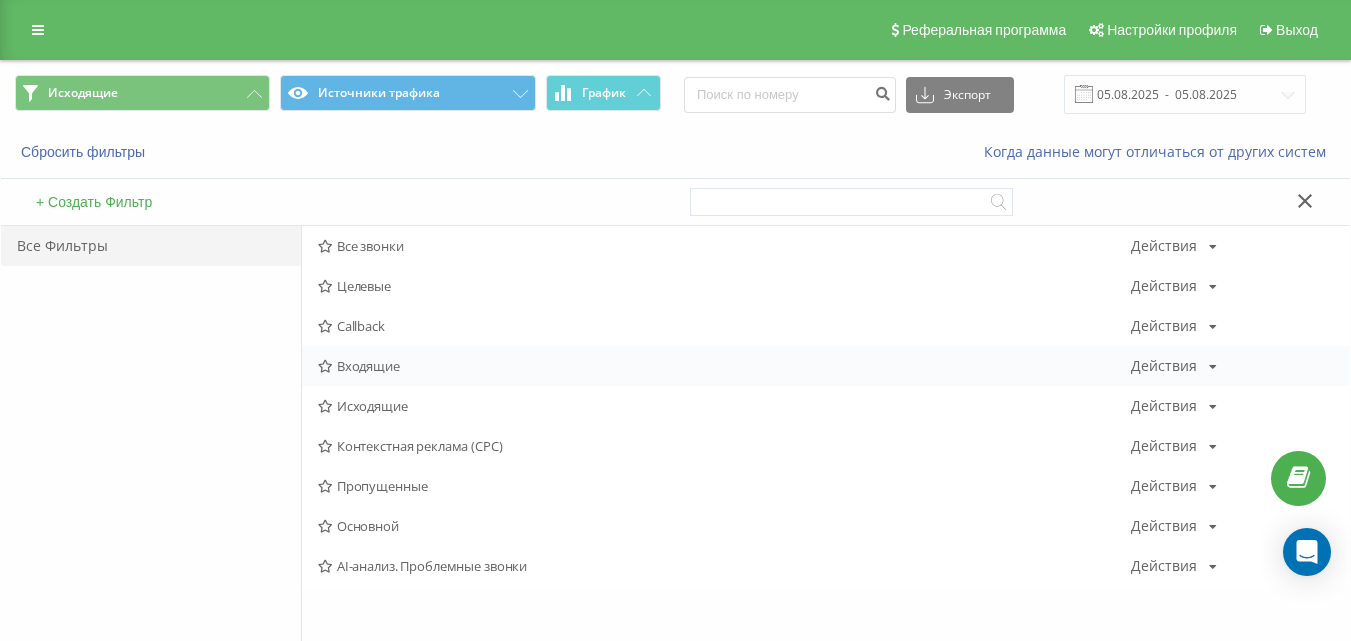 click on "Входящие" at bounding box center [724, 366] 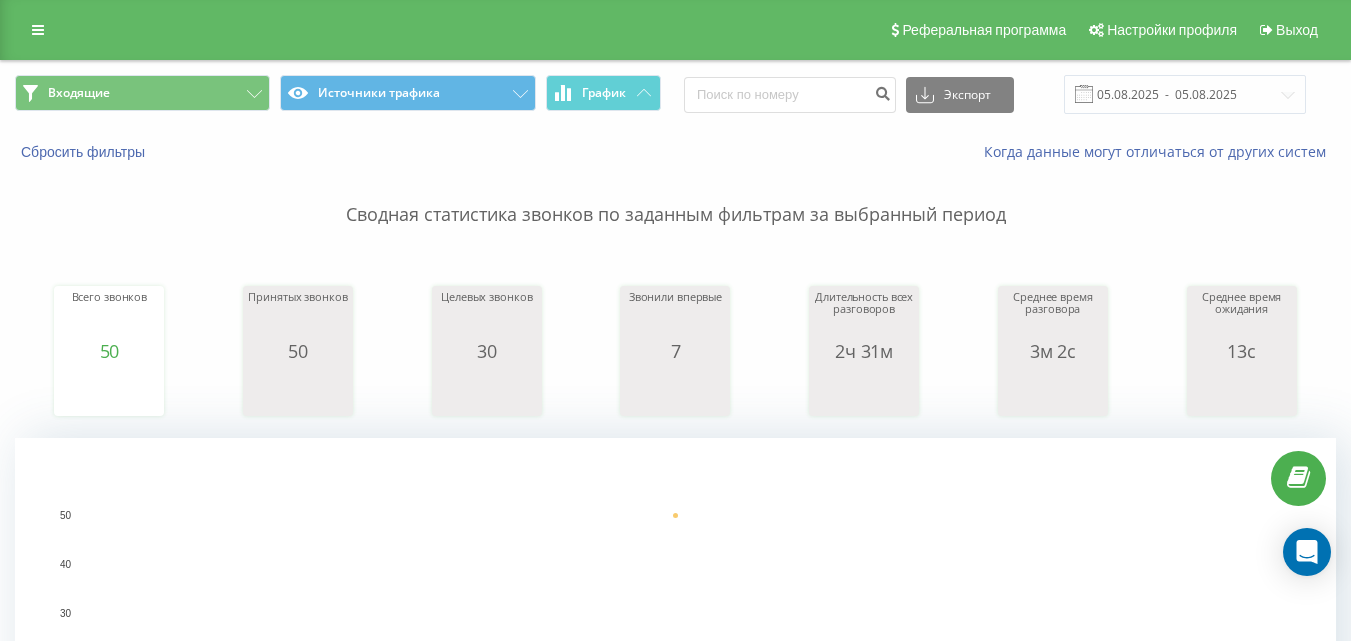 click on "Входящие Источники трафика График Экспорт .csv .xls .xlsx 05.08.2025  -  05.08.2025" at bounding box center (675, 94) 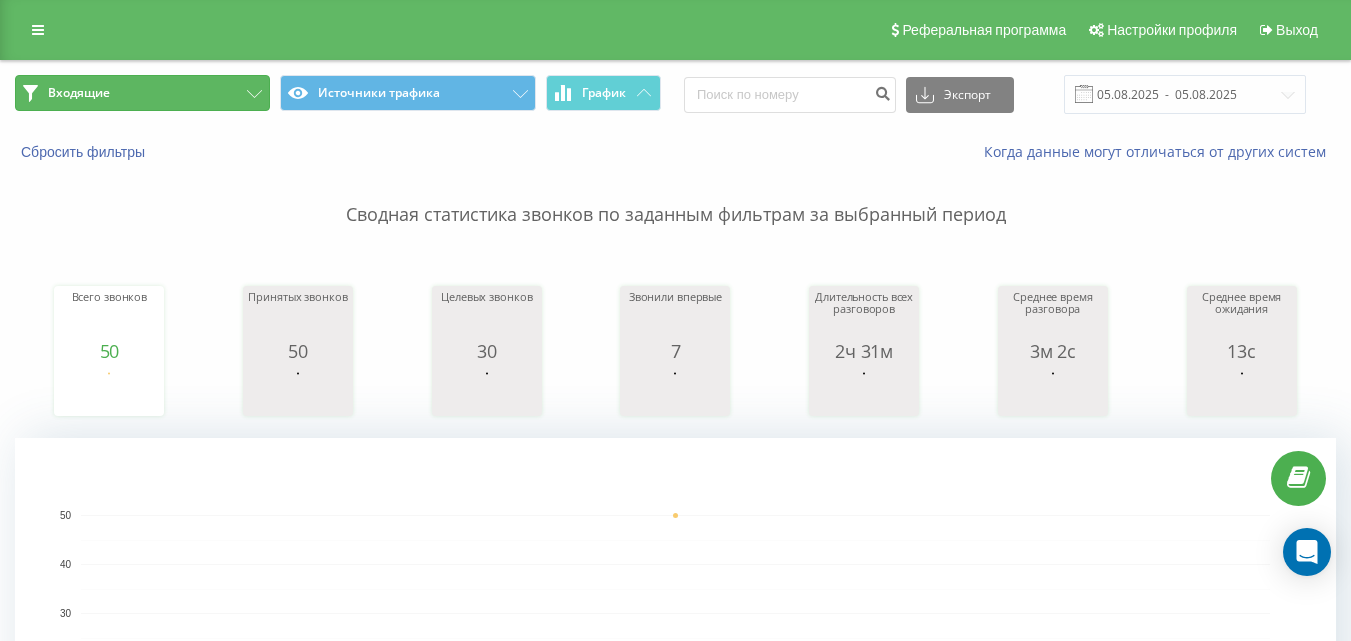 click on "Входящие" at bounding box center [142, 93] 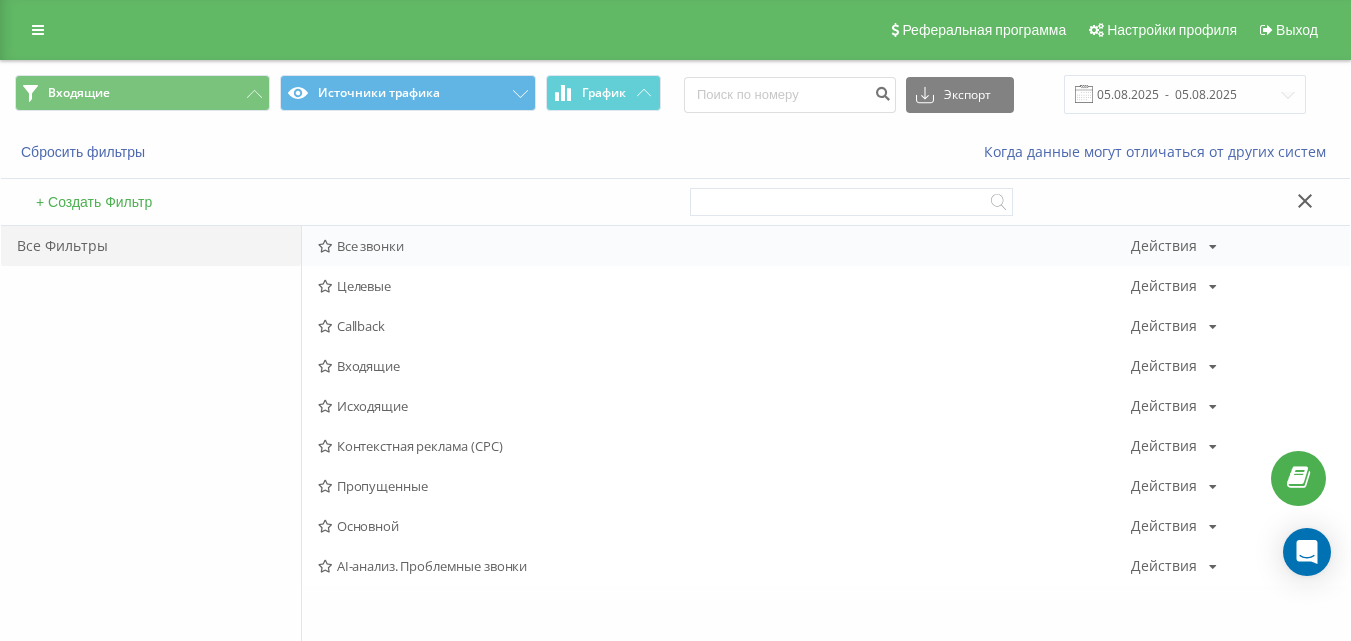 click on "Все звонки" at bounding box center [724, 246] 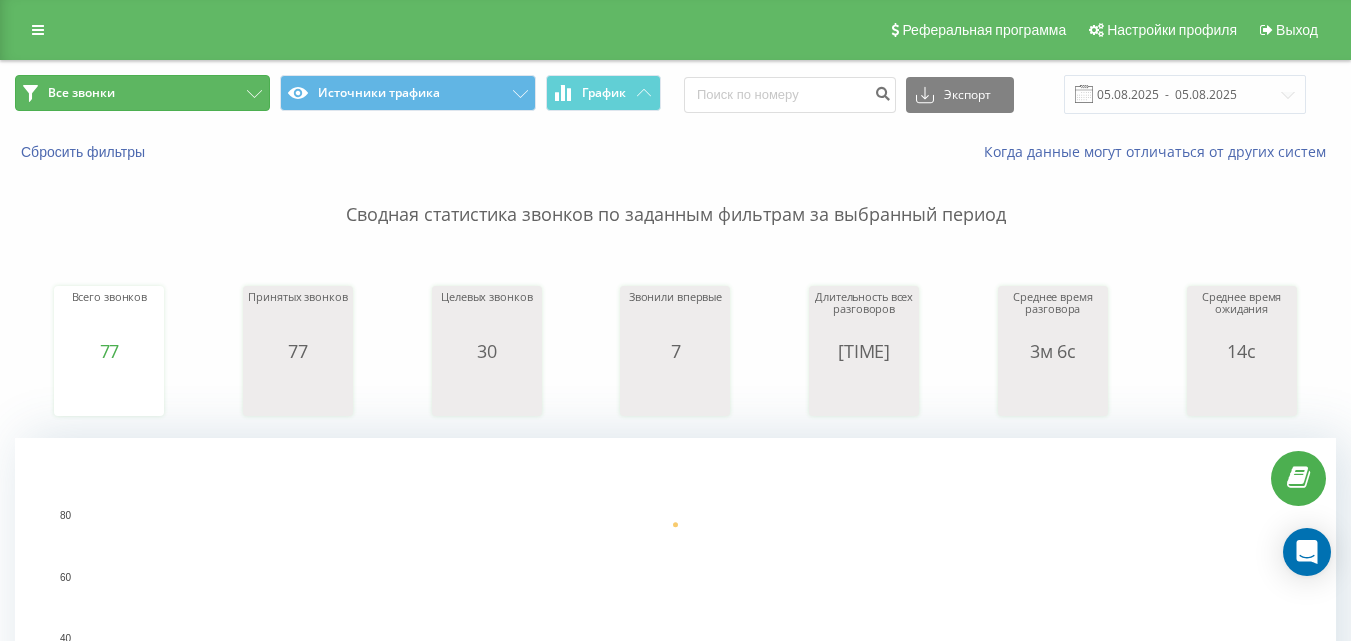 click on "Все звонки" at bounding box center [142, 93] 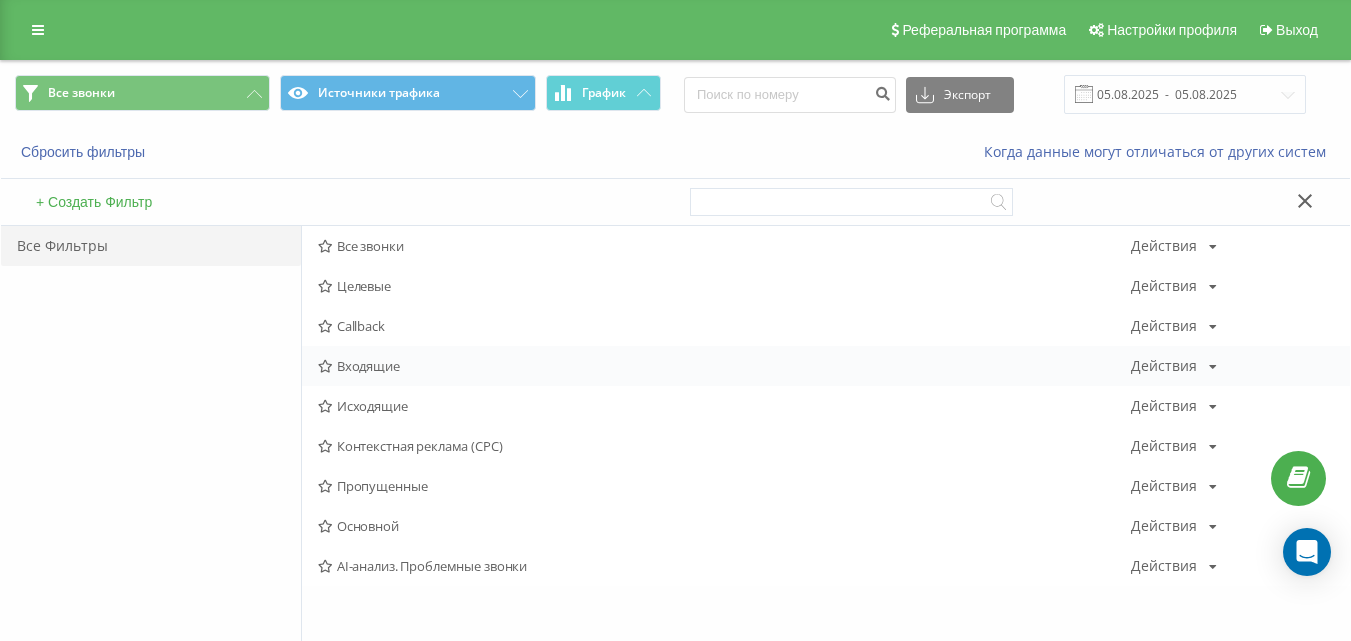 click on "Входящие" at bounding box center [724, 366] 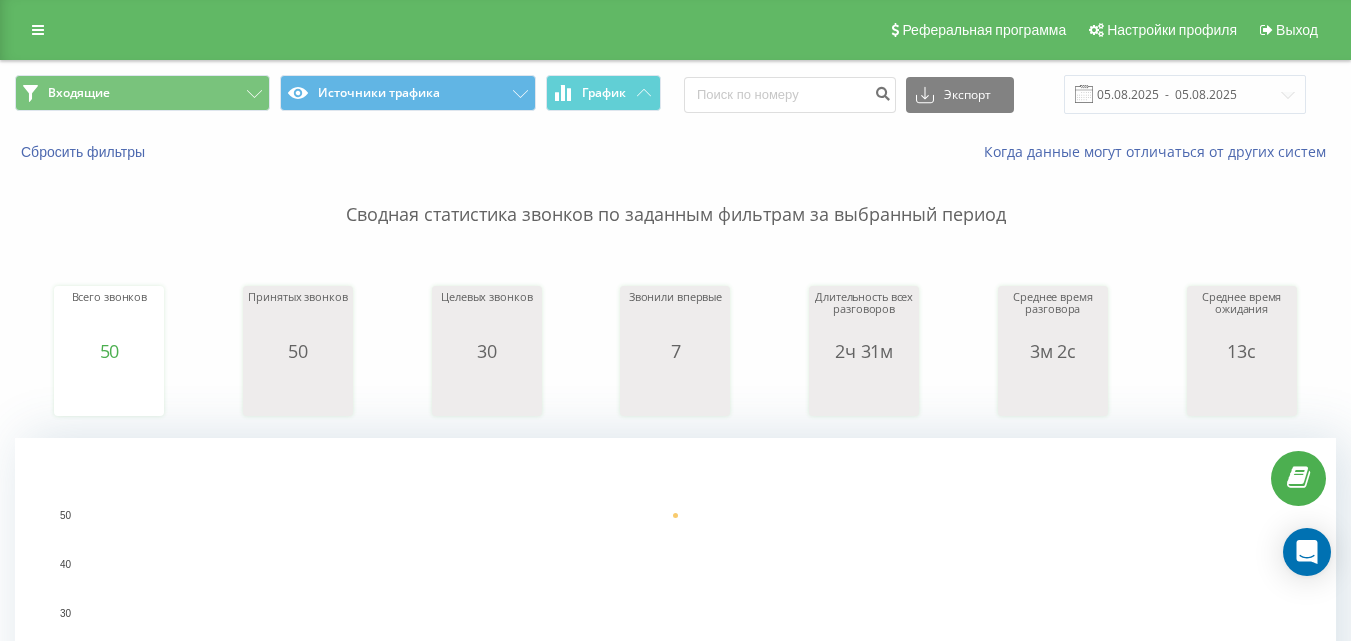 click on "Входящие Источники трафика График Экспорт .csv .xls .xlsx 05.08.2025  -  05.08.2025" at bounding box center [675, 94] 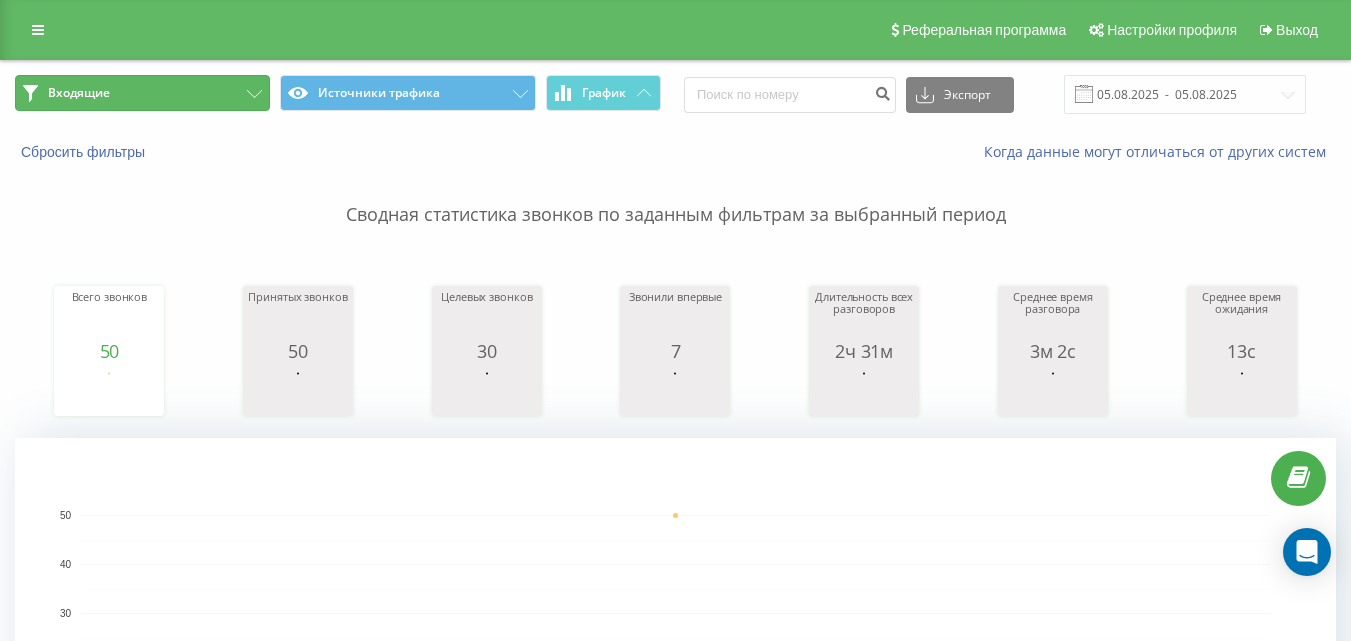 click on "Входящие" at bounding box center [142, 93] 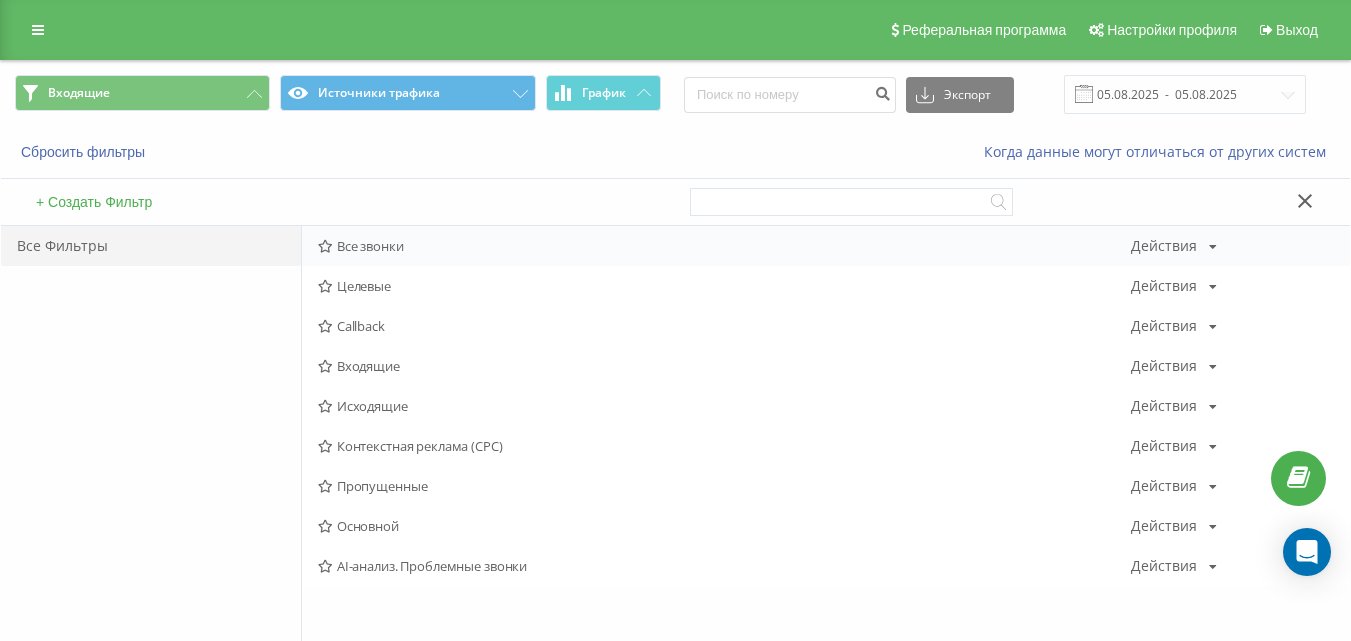 click on "Все звонки Действия Редактировать Копировать Удалить По умолчанию Поделиться" at bounding box center (826, 246) 